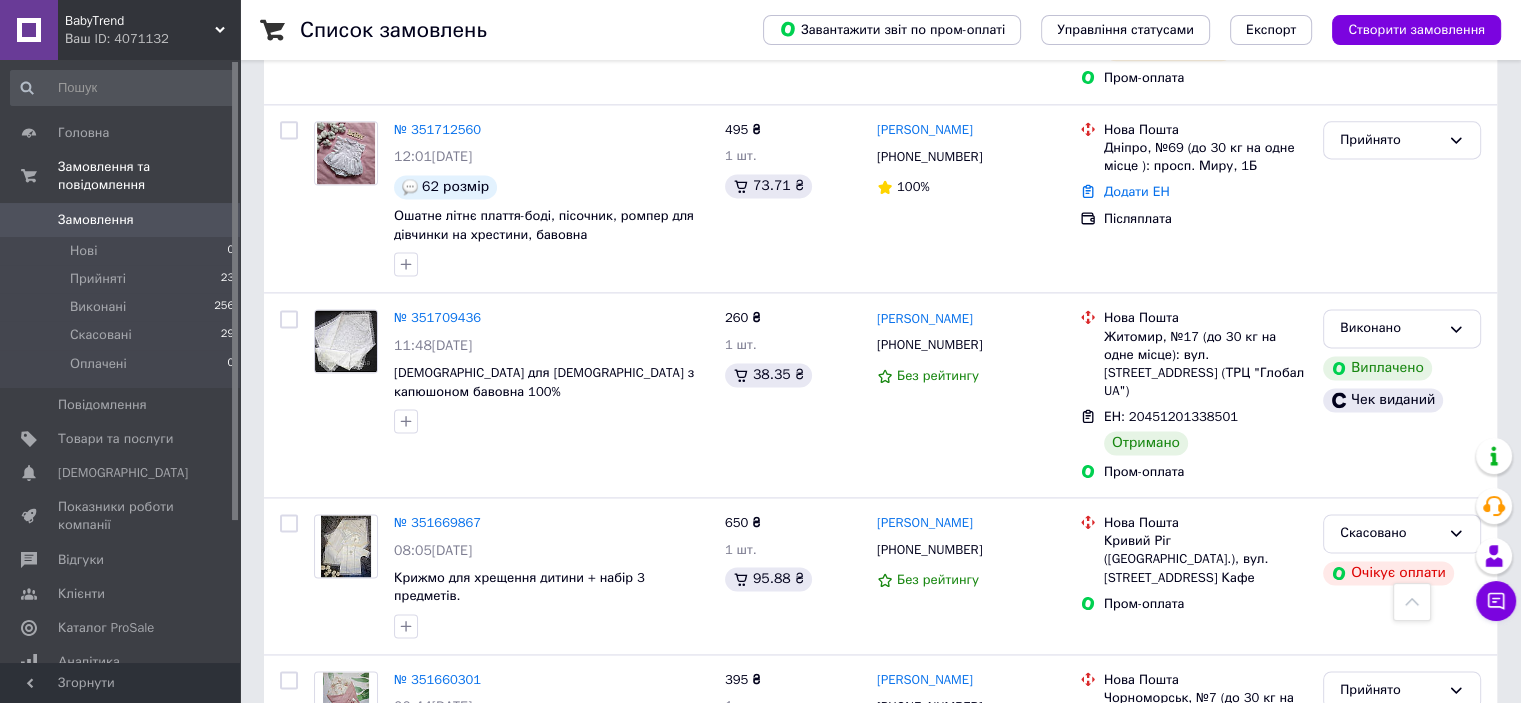 scroll, scrollTop: 2800, scrollLeft: 0, axis: vertical 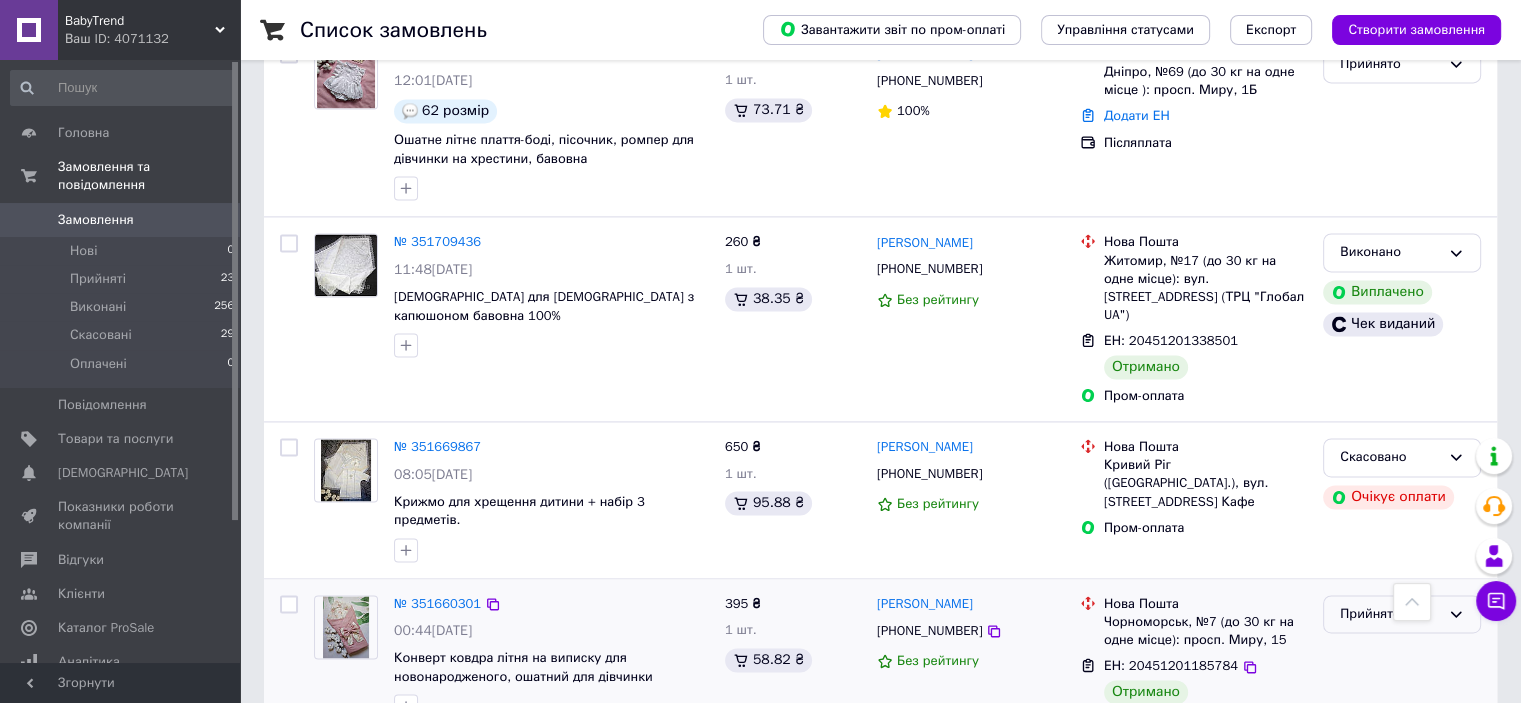 click 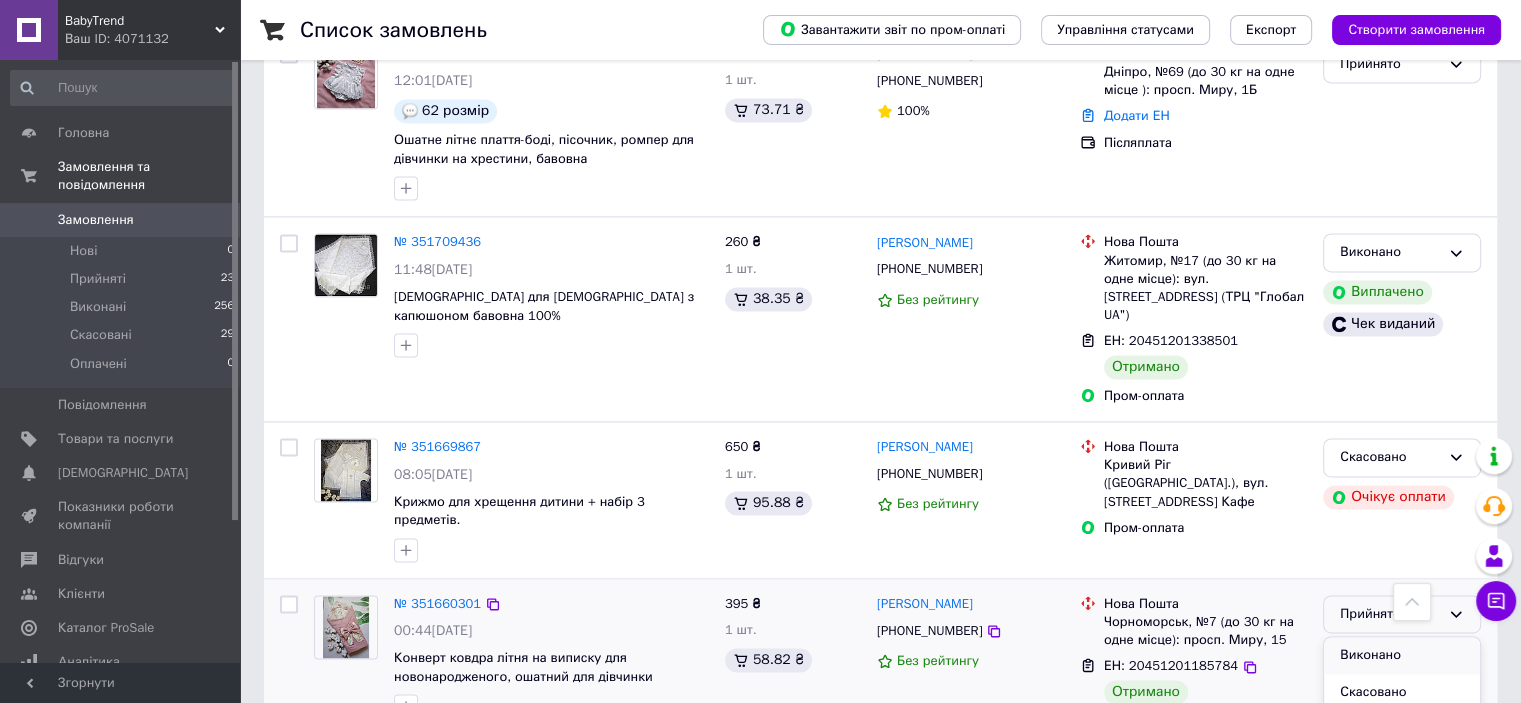 click on "Виконано" at bounding box center [1402, 655] 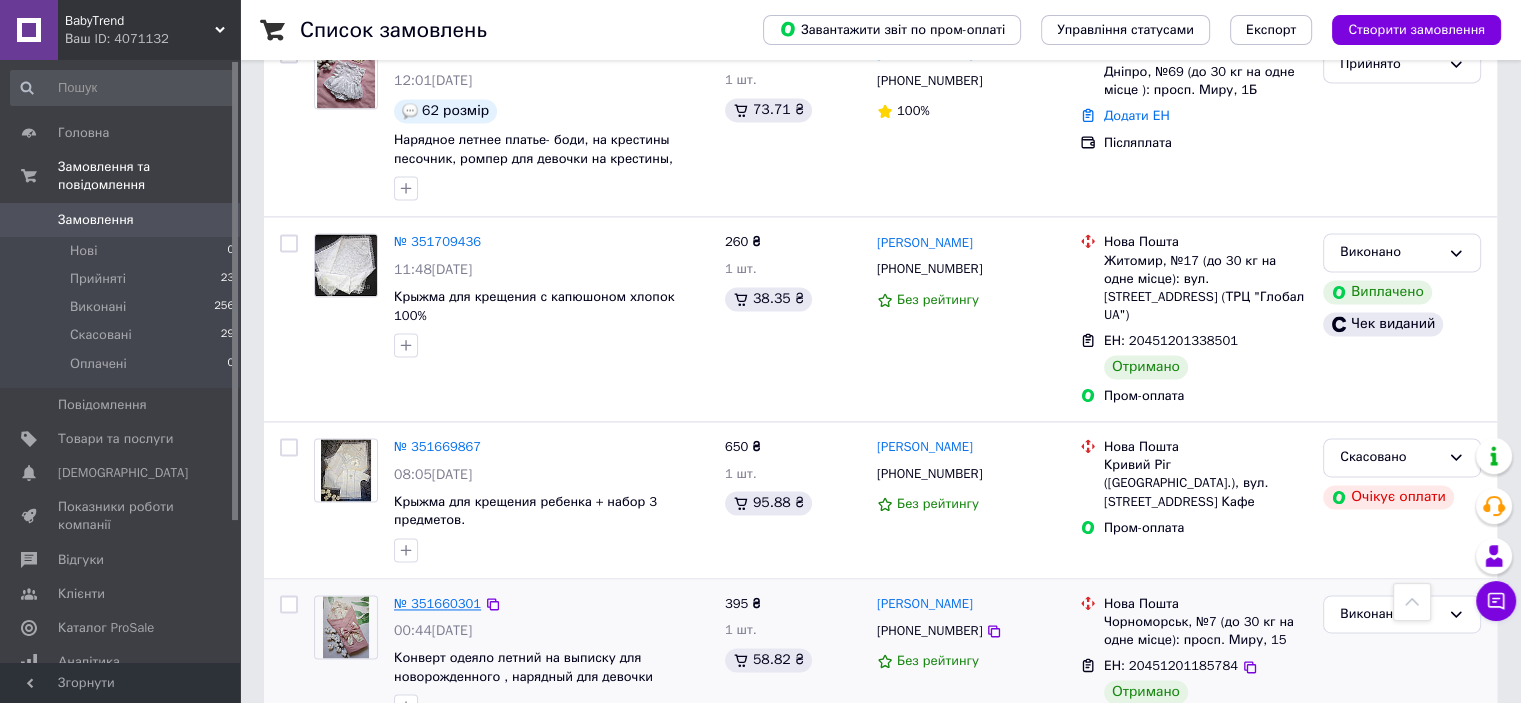 click on "№ 351660301" at bounding box center (437, 603) 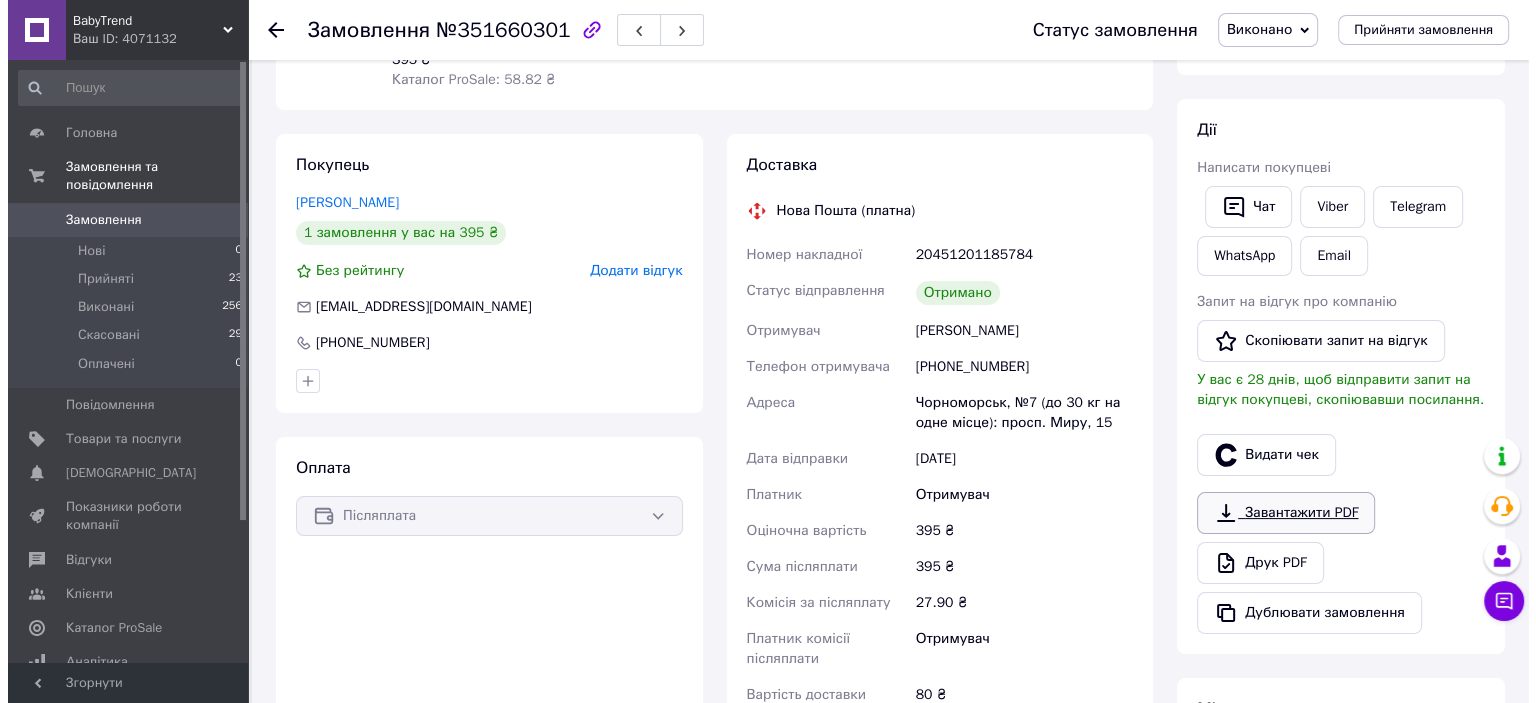scroll, scrollTop: 300, scrollLeft: 0, axis: vertical 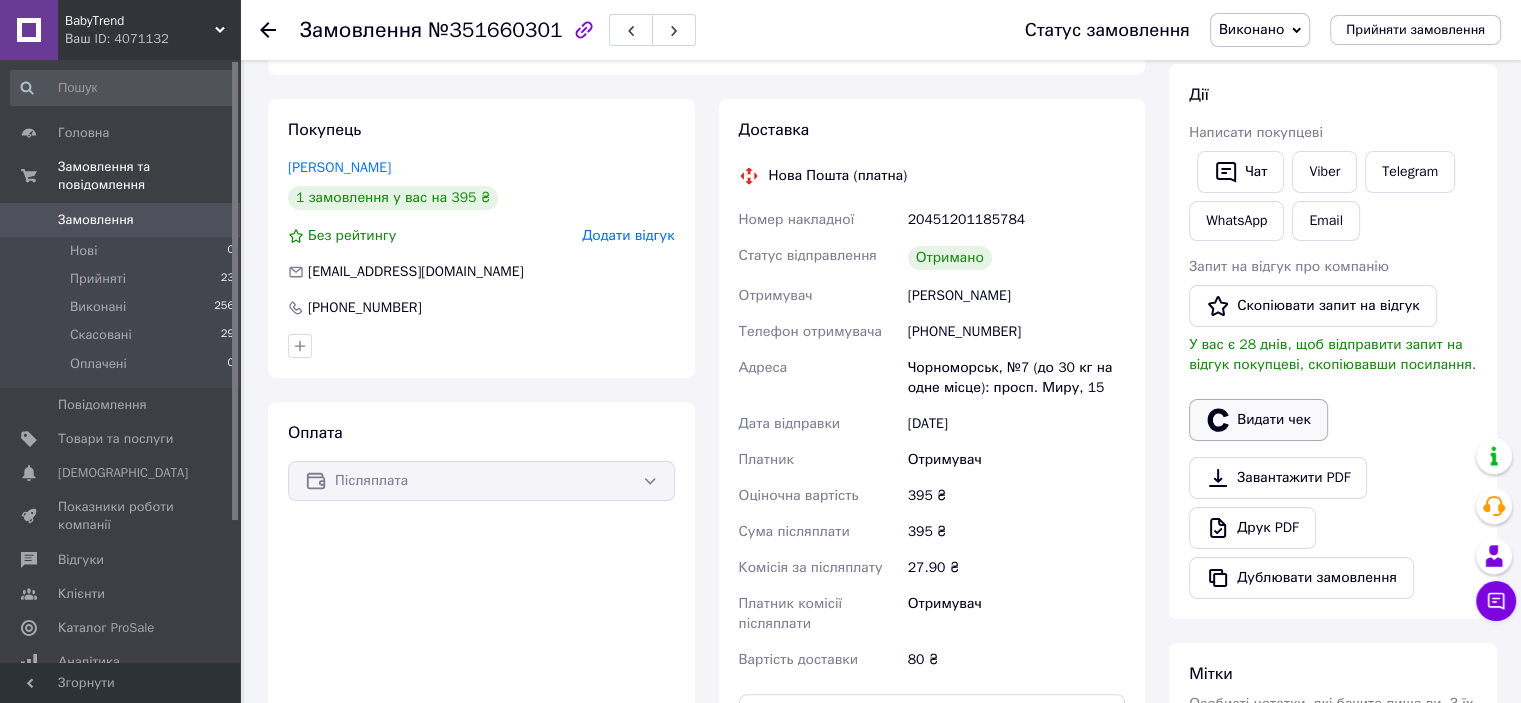 click on "Видати чек" at bounding box center [1258, 420] 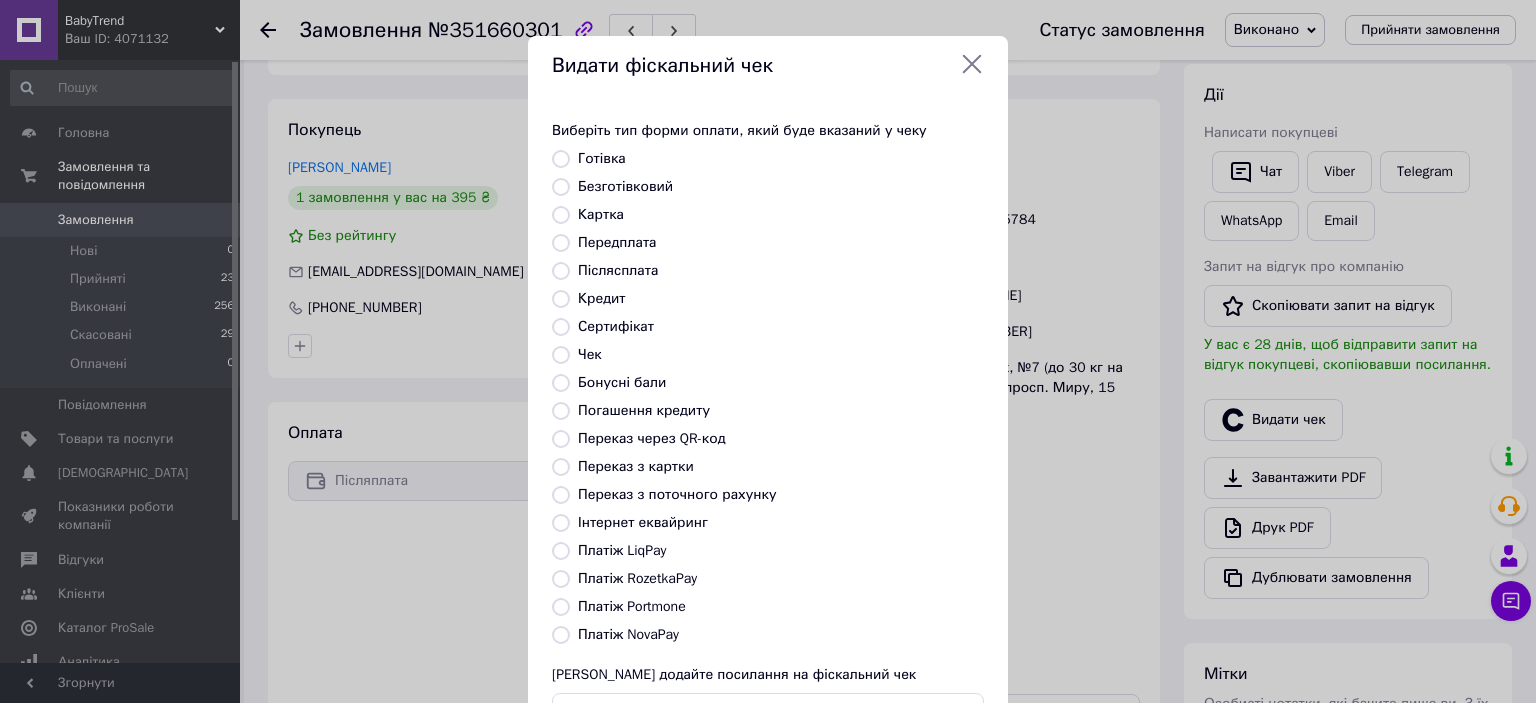click on "Платіж NovaPay" at bounding box center [561, 635] 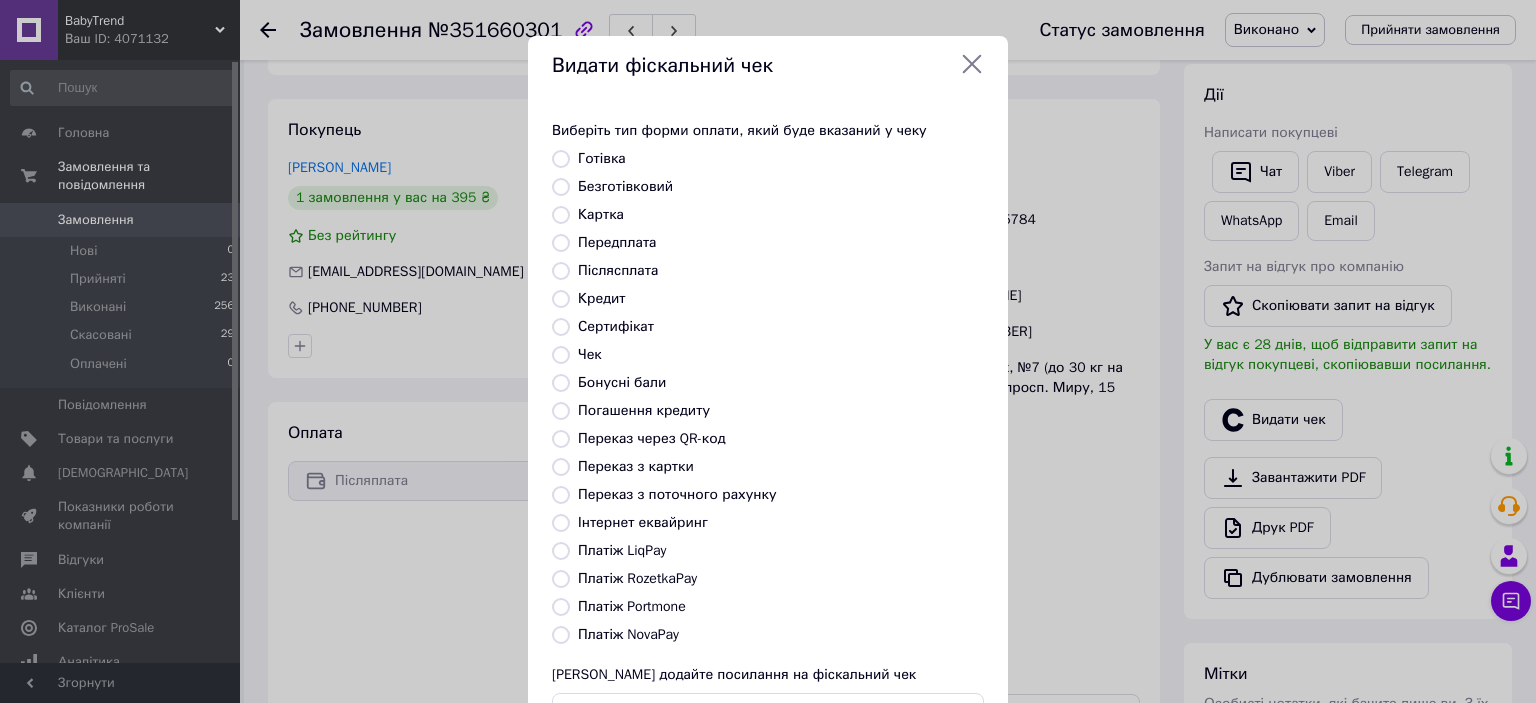 radio on "true" 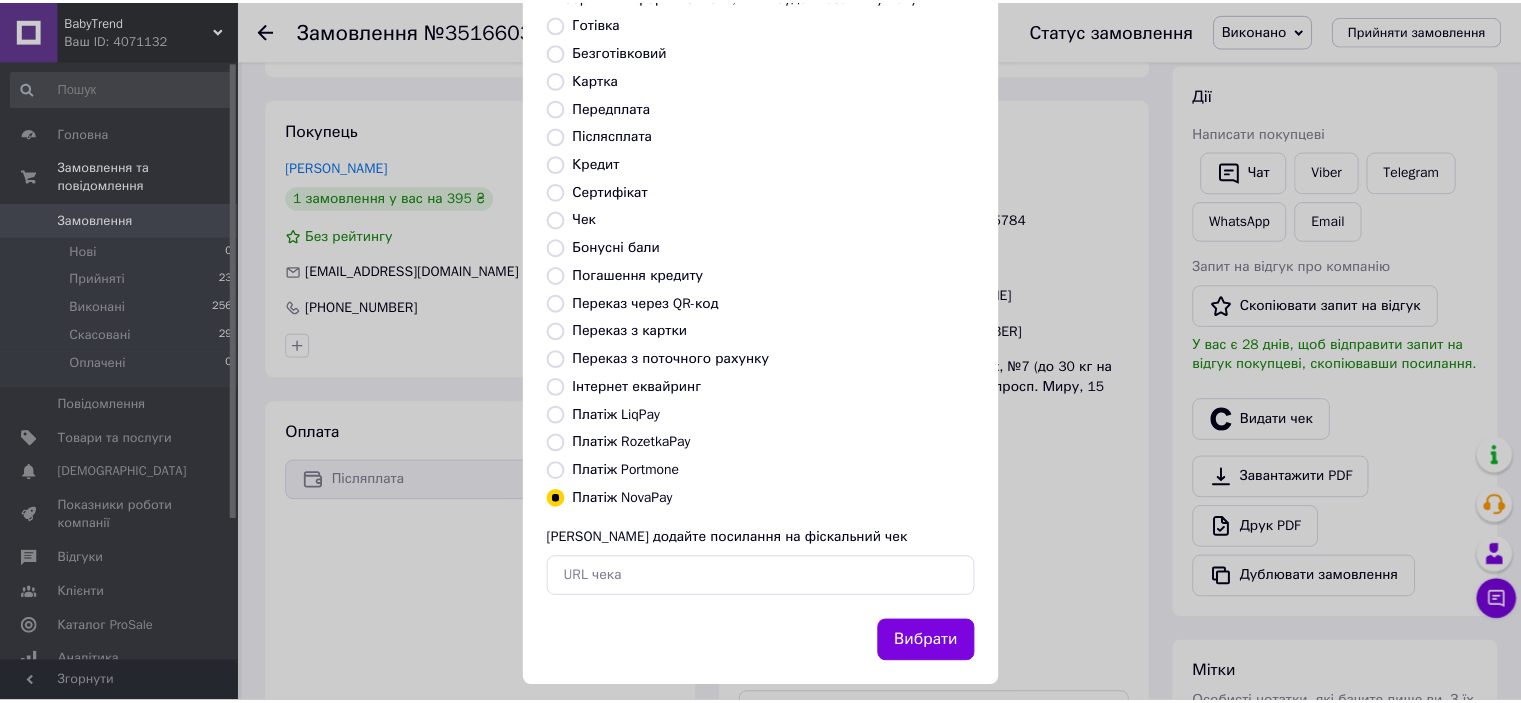 scroll, scrollTop: 155, scrollLeft: 0, axis: vertical 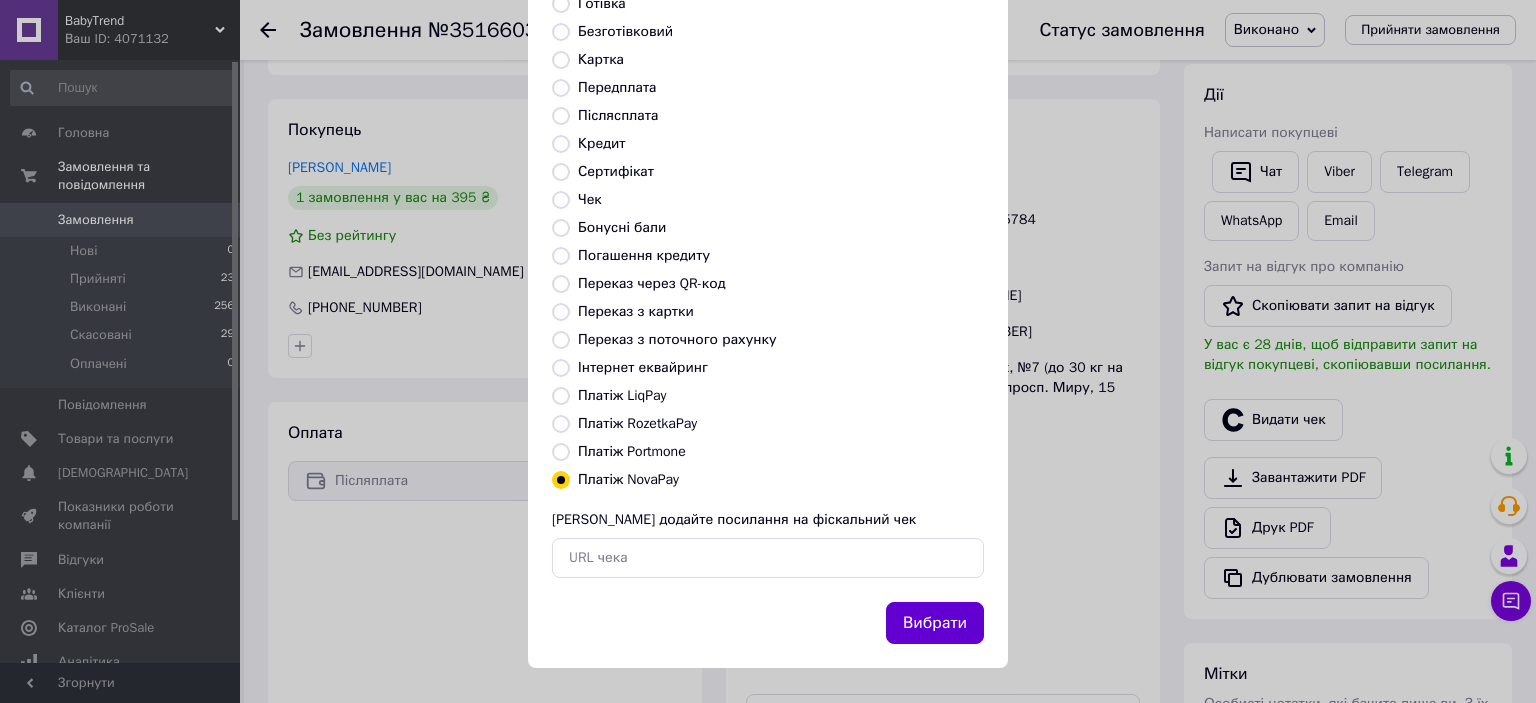 click on "Вибрати" at bounding box center (935, 623) 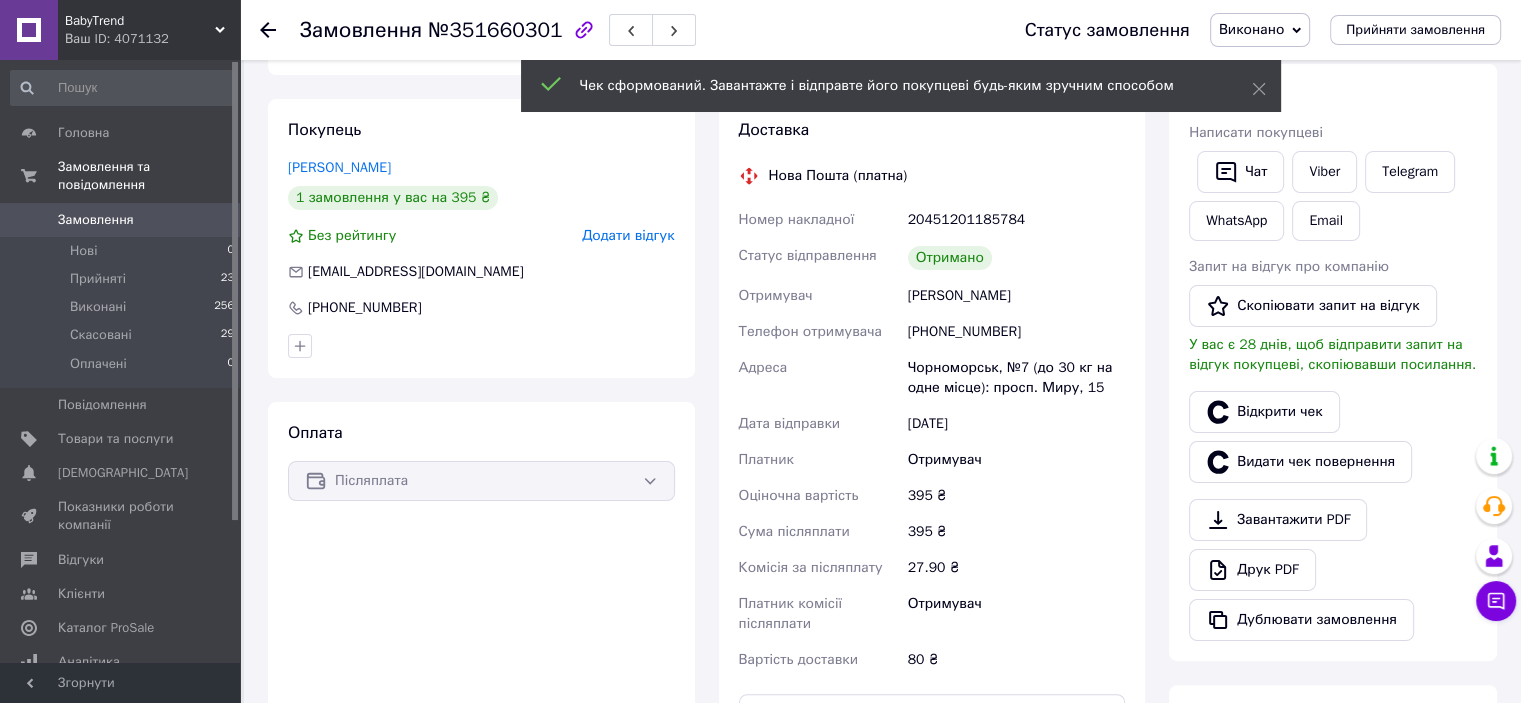 click 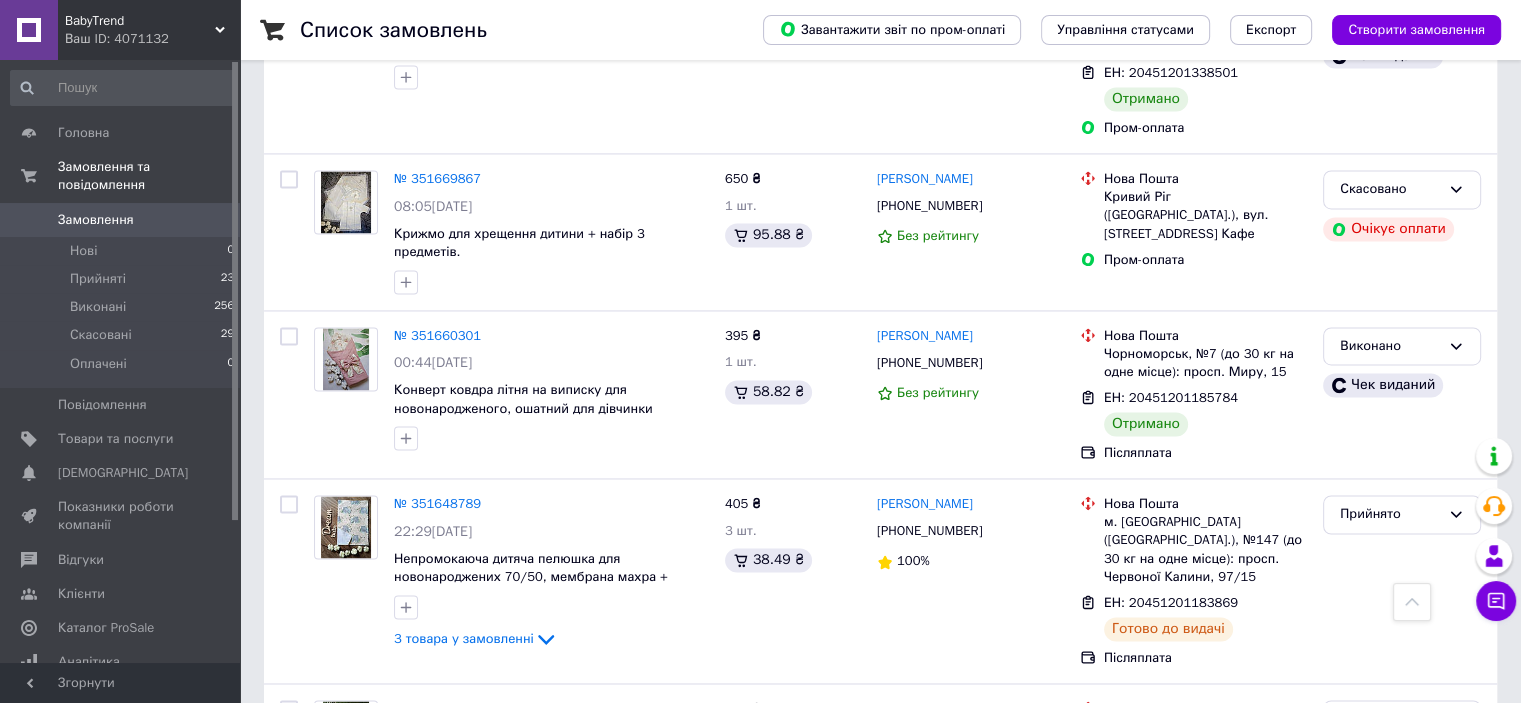 scroll, scrollTop: 3119, scrollLeft: 0, axis: vertical 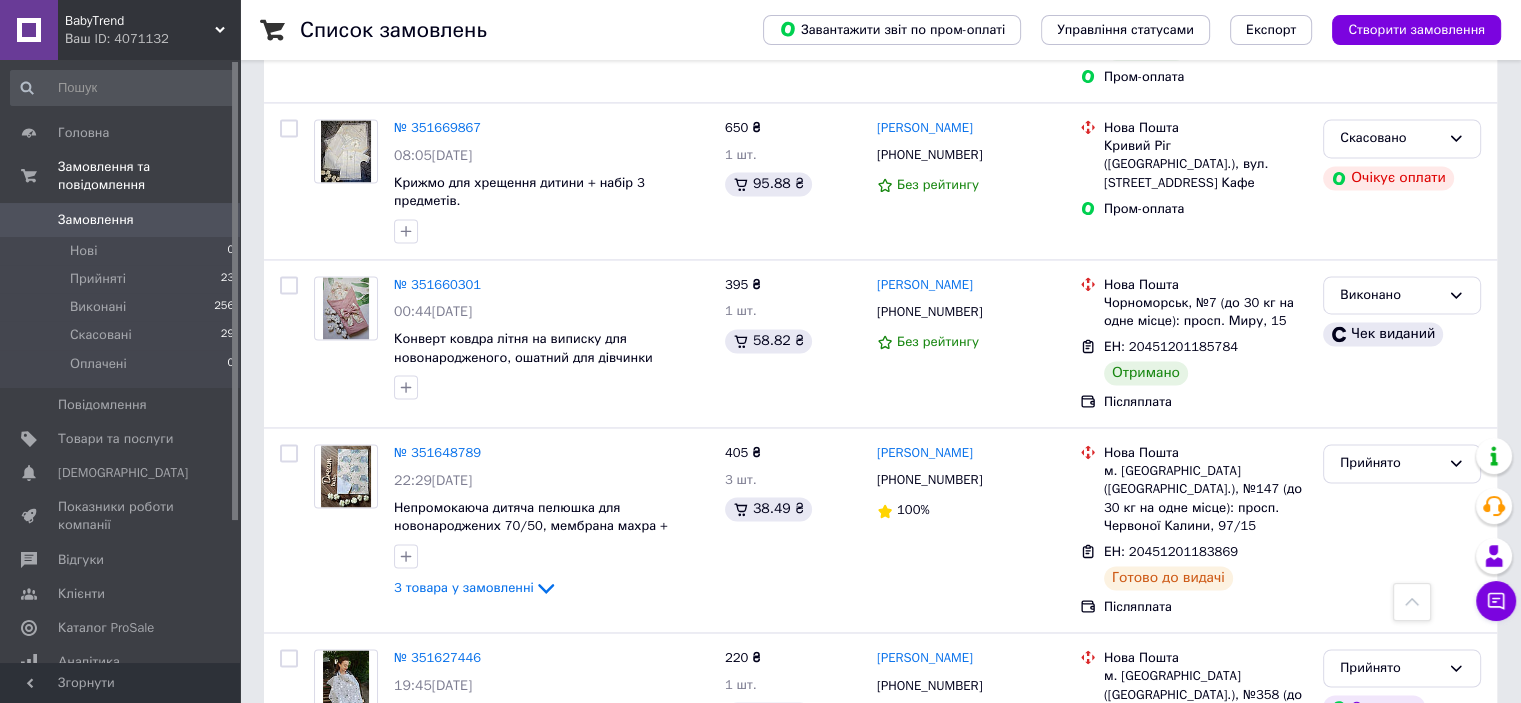 click on "2" at bounding box center (327, 863) 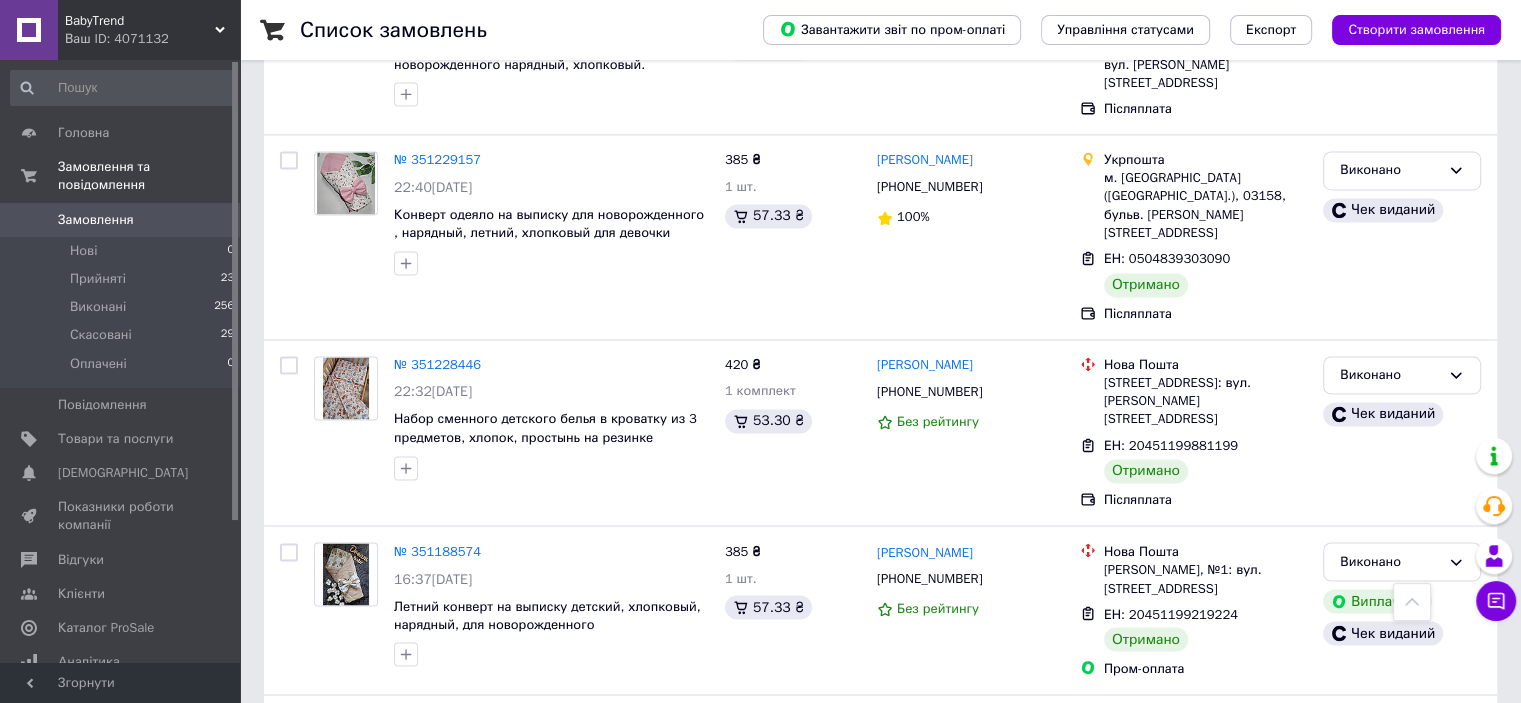 scroll, scrollTop: 3300, scrollLeft: 0, axis: vertical 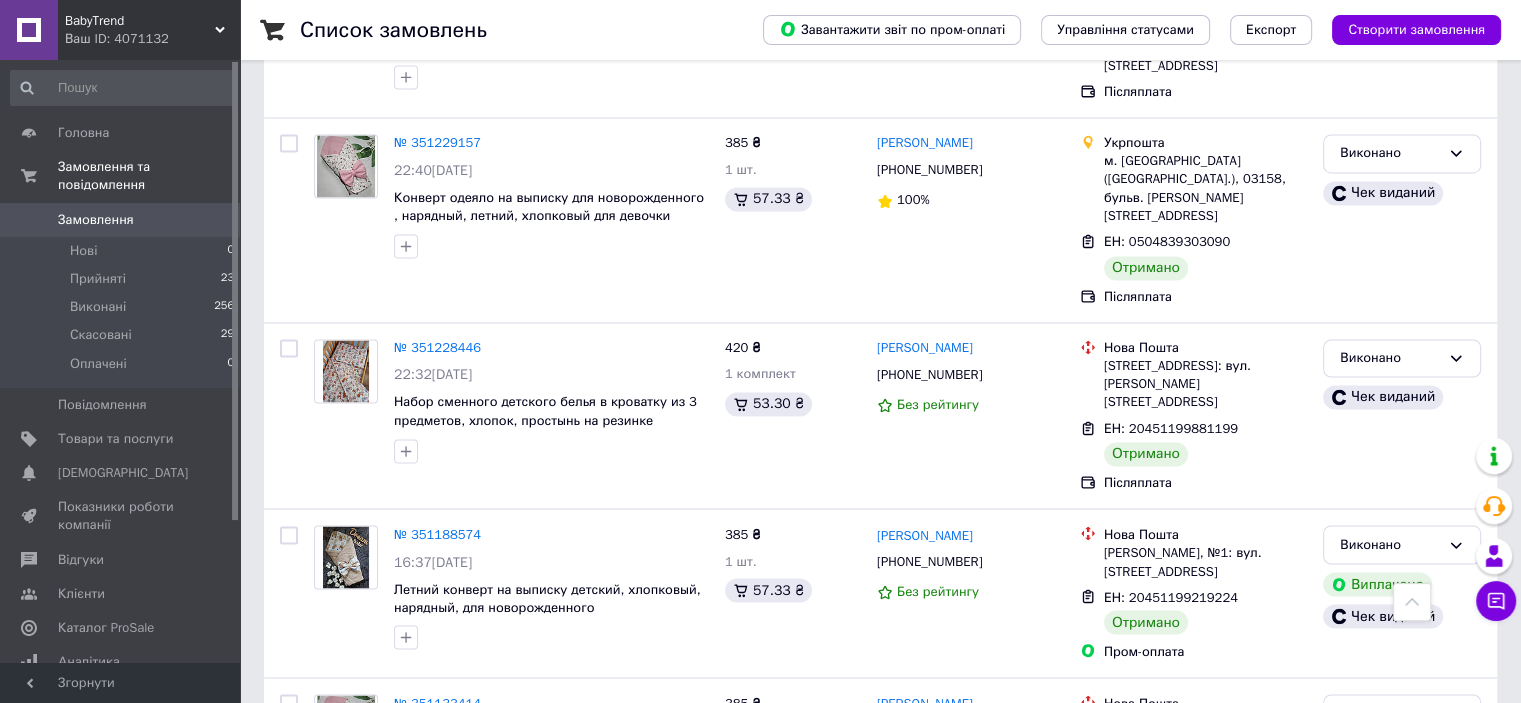 click on "1" at bounding box center (404, 926) 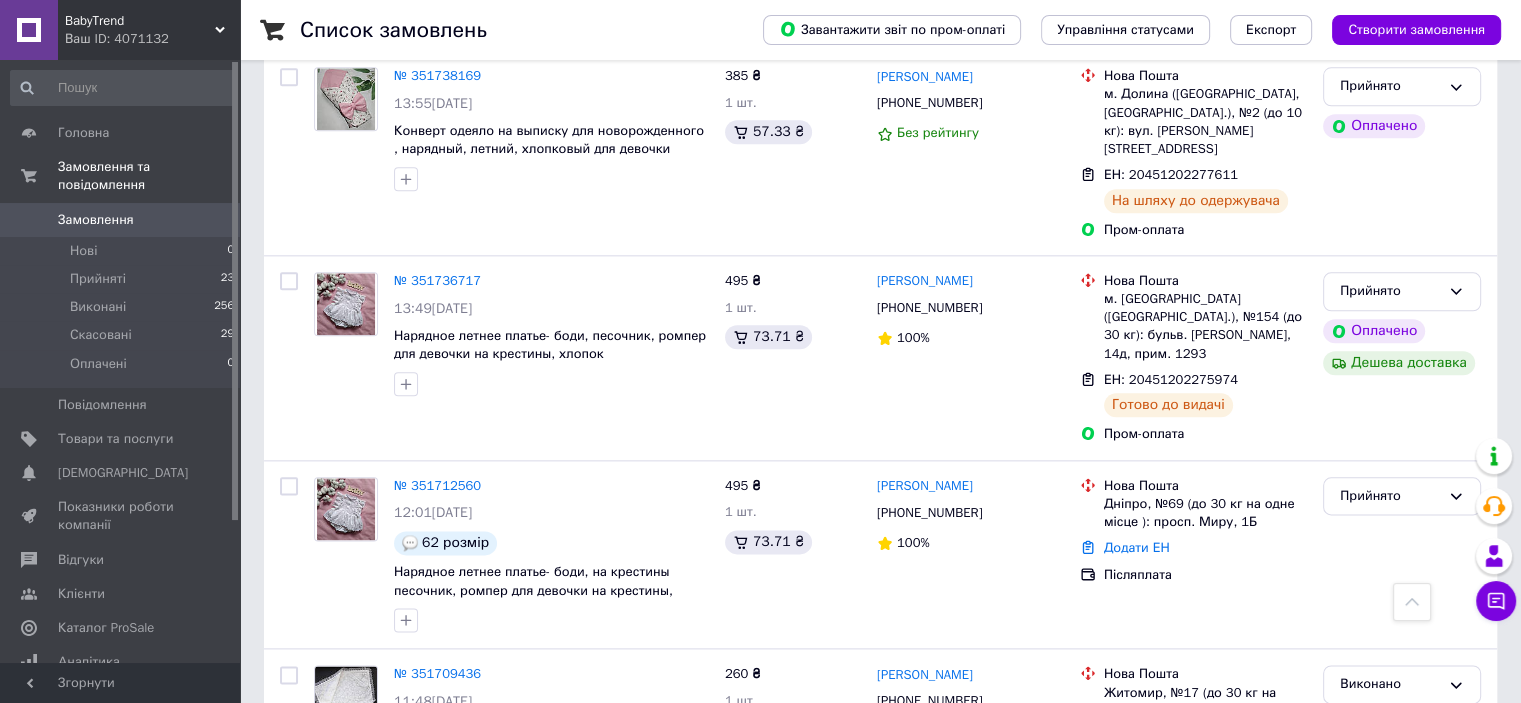 scroll, scrollTop: 2400, scrollLeft: 0, axis: vertical 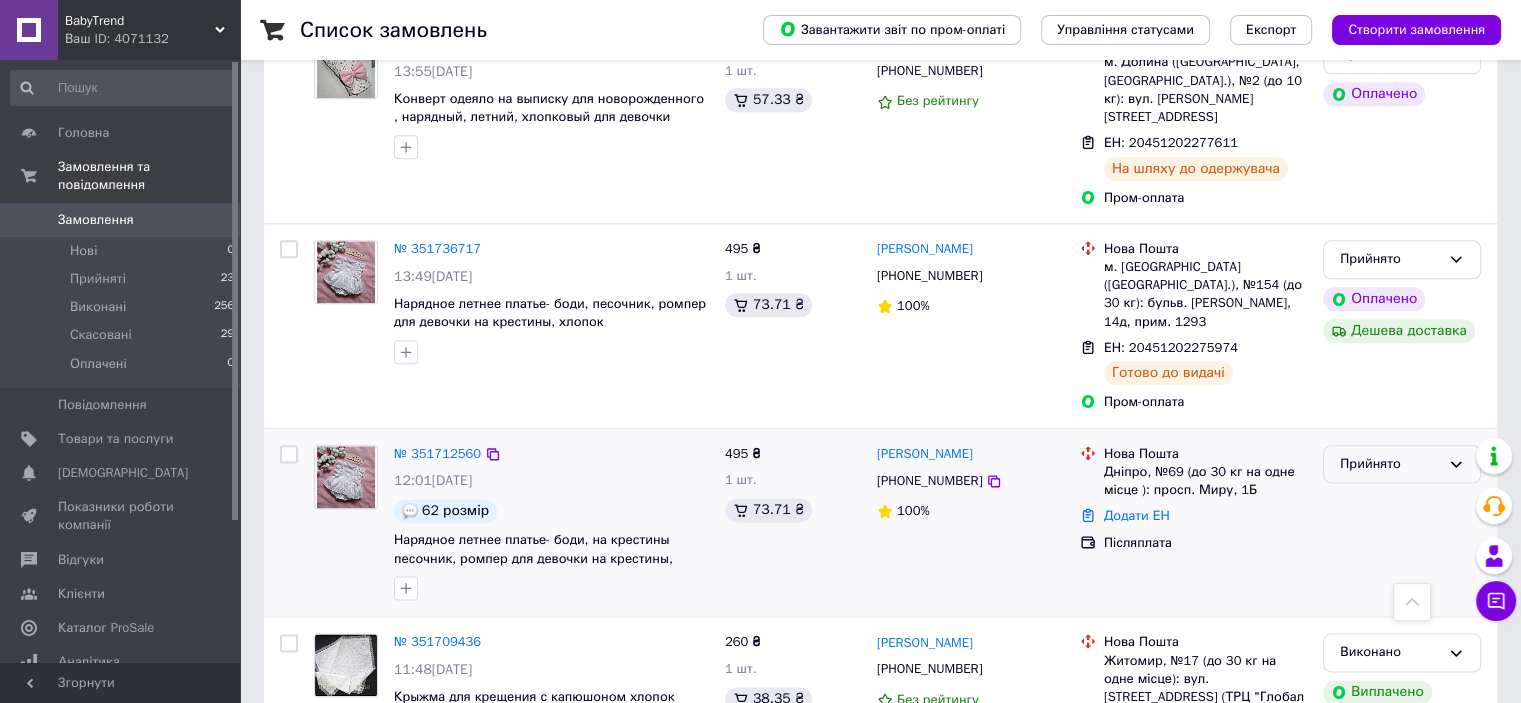 click 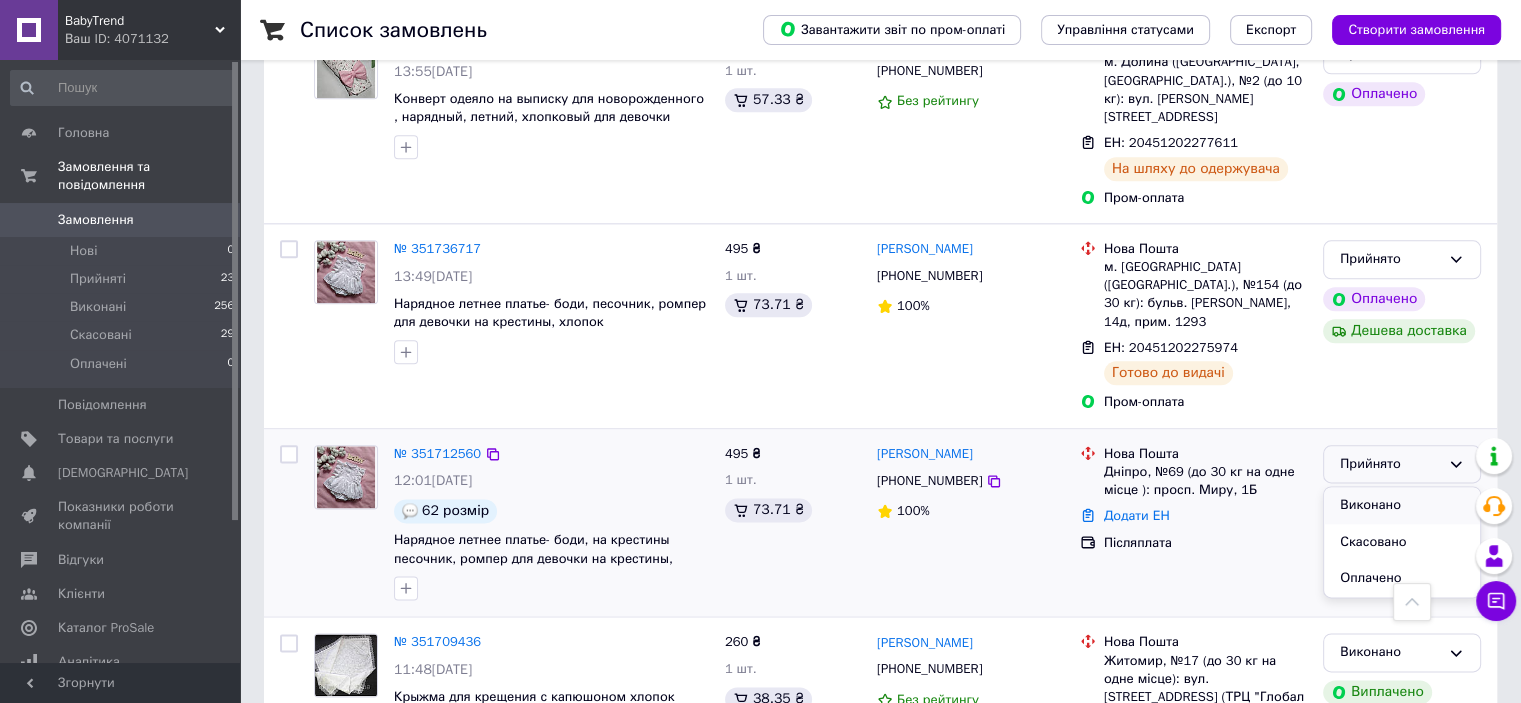 click on "Виконано" at bounding box center [1402, 505] 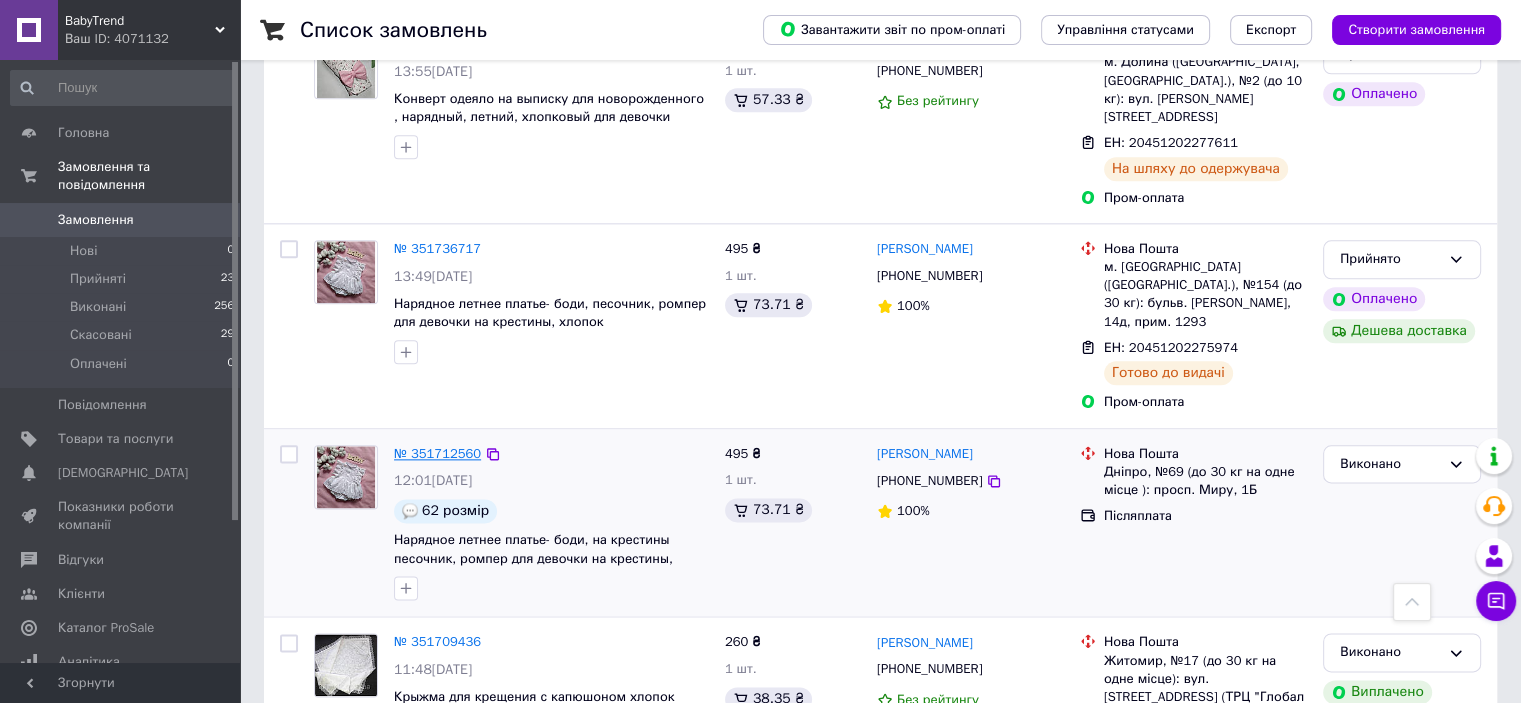 click on "№ 351712560" at bounding box center [437, 453] 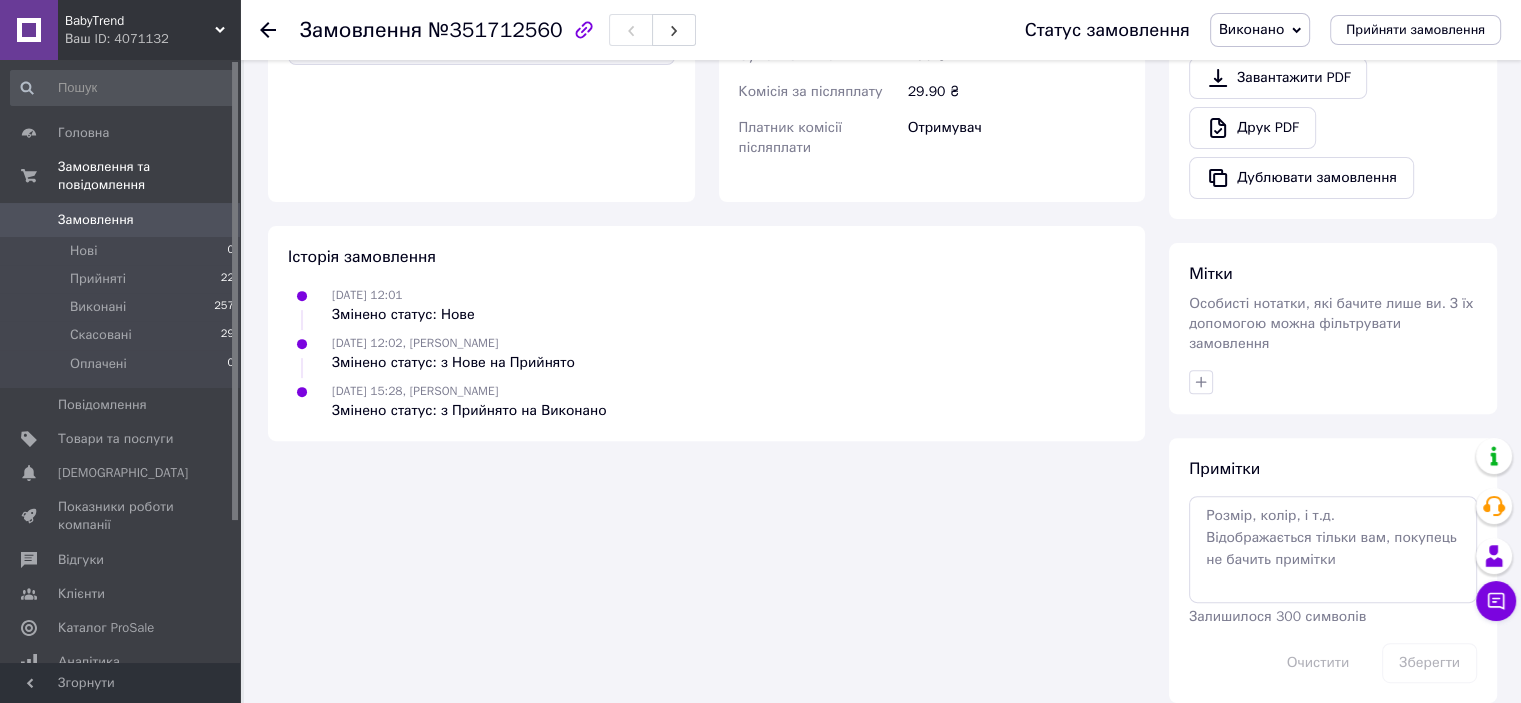 scroll, scrollTop: 300, scrollLeft: 0, axis: vertical 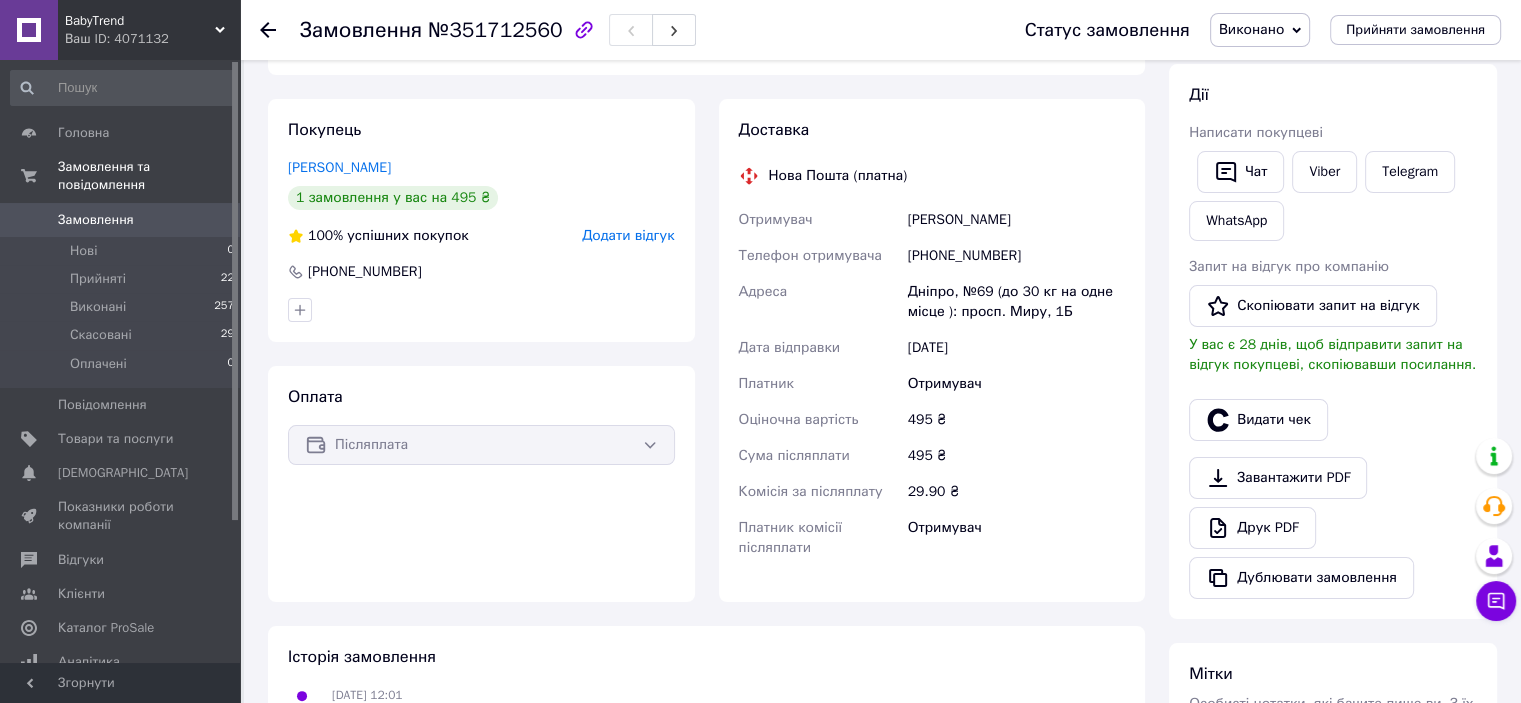 click 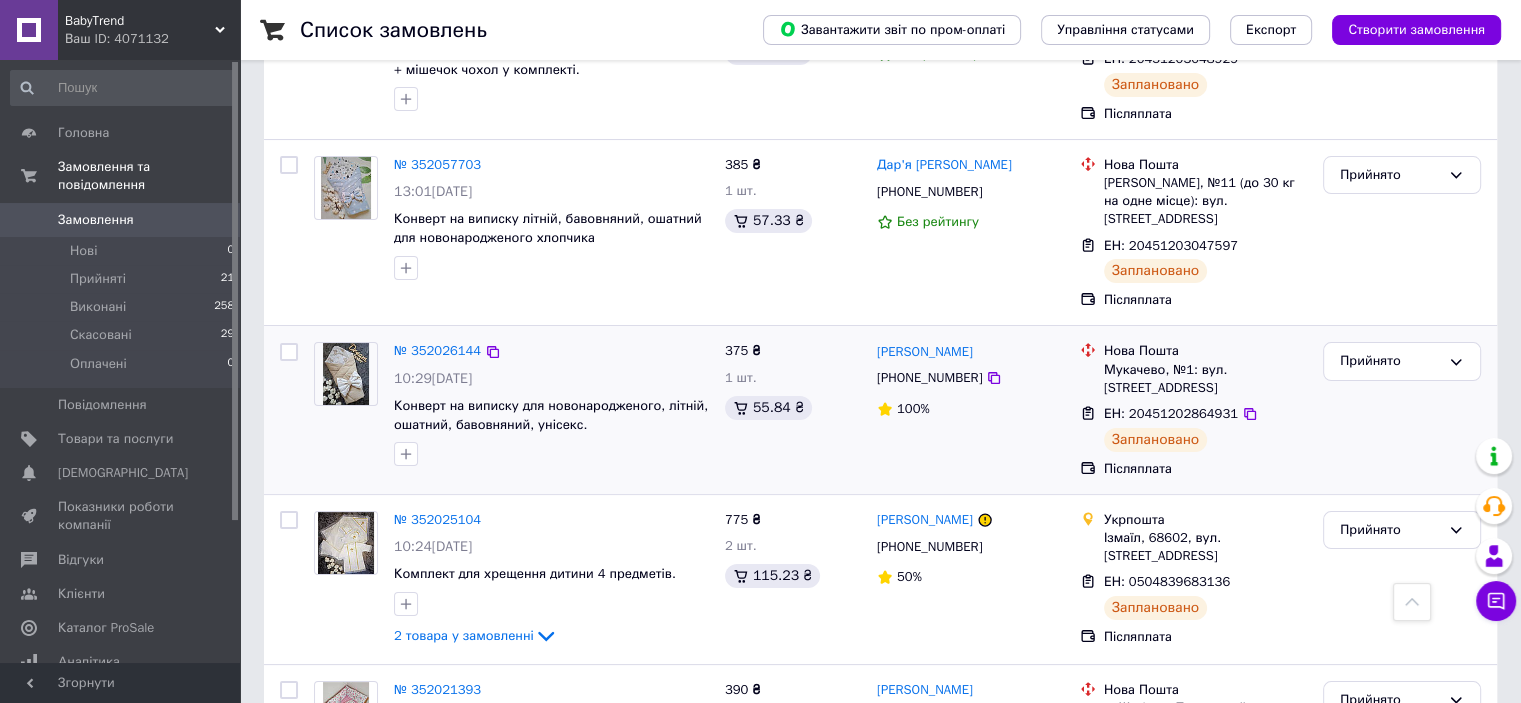 scroll, scrollTop: 0, scrollLeft: 0, axis: both 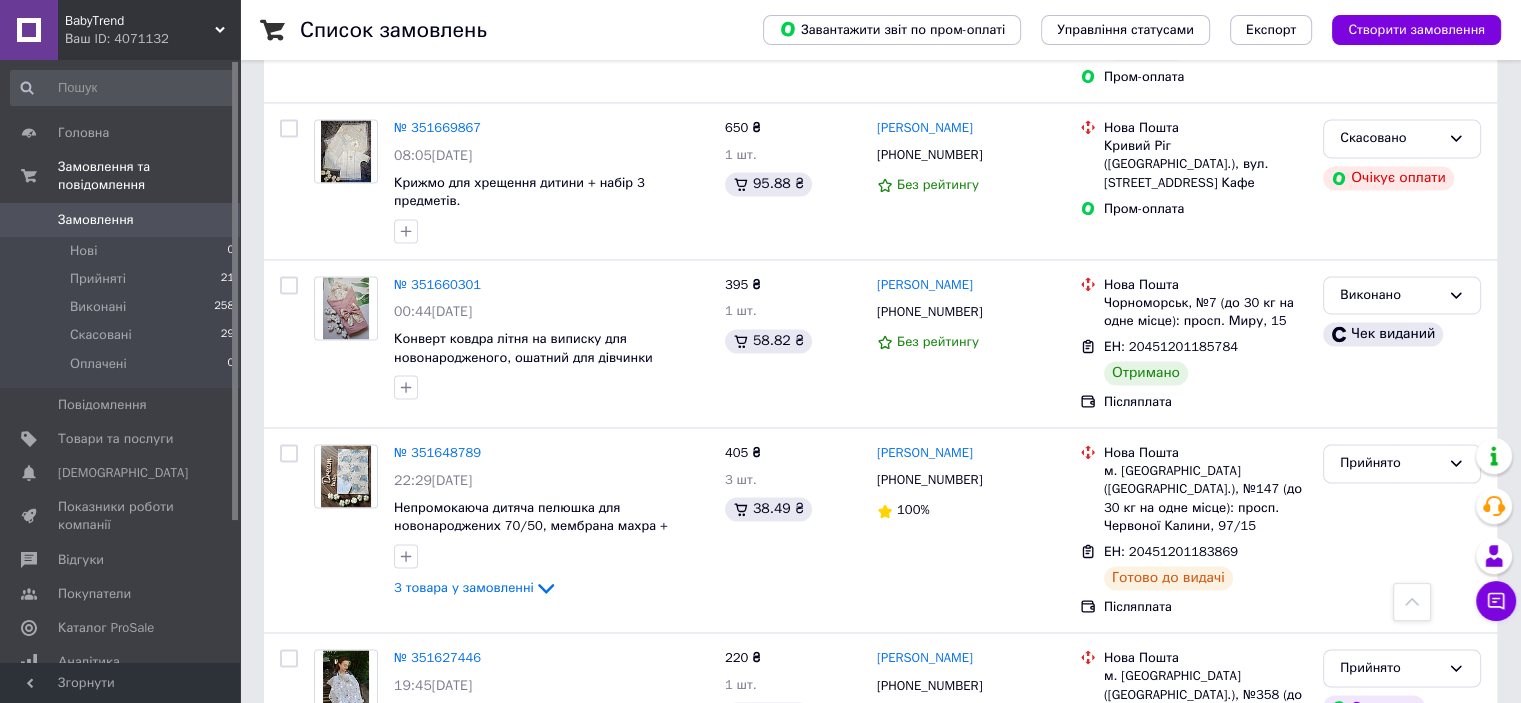 click on "2" at bounding box center (327, 863) 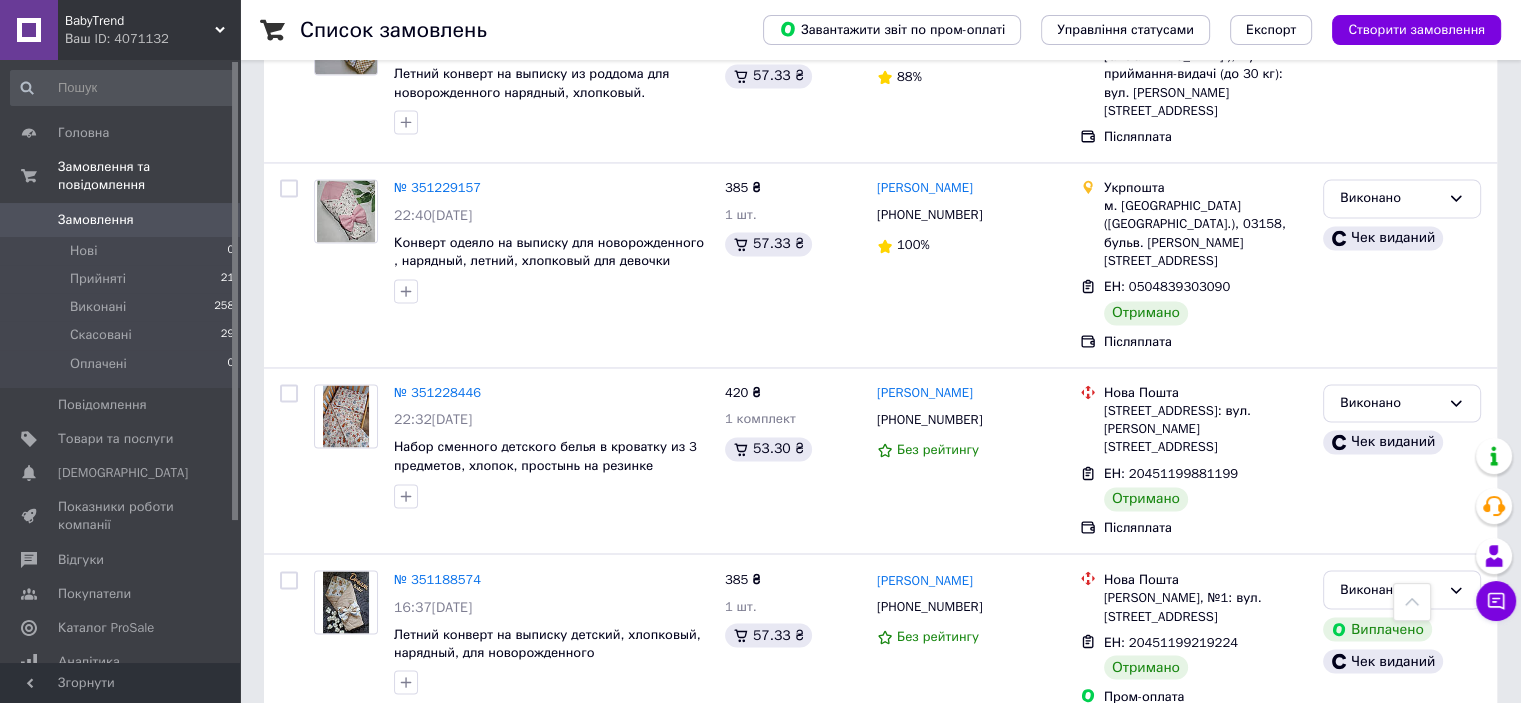 scroll, scrollTop: 3304, scrollLeft: 0, axis: vertical 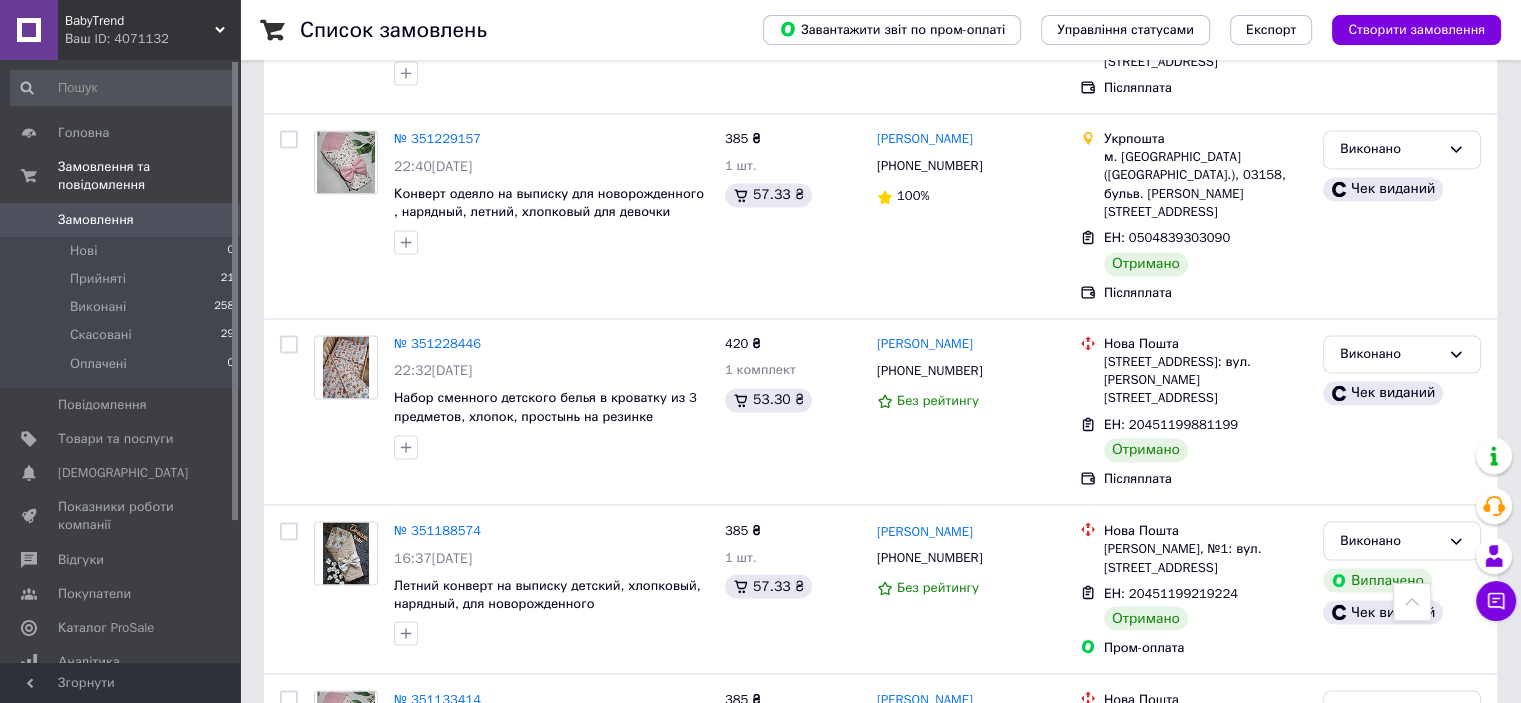 click on "1" at bounding box center (404, 922) 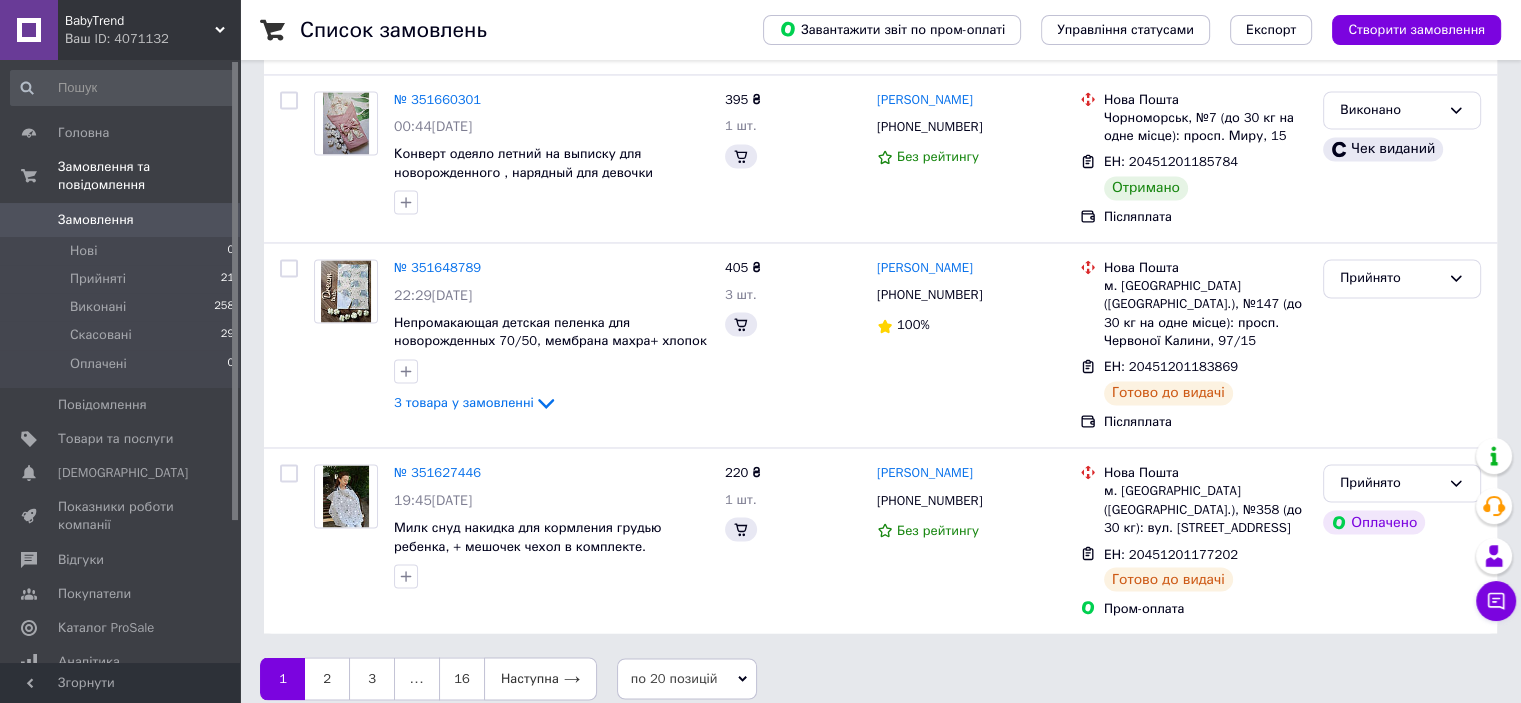 scroll, scrollTop: 0, scrollLeft: 0, axis: both 